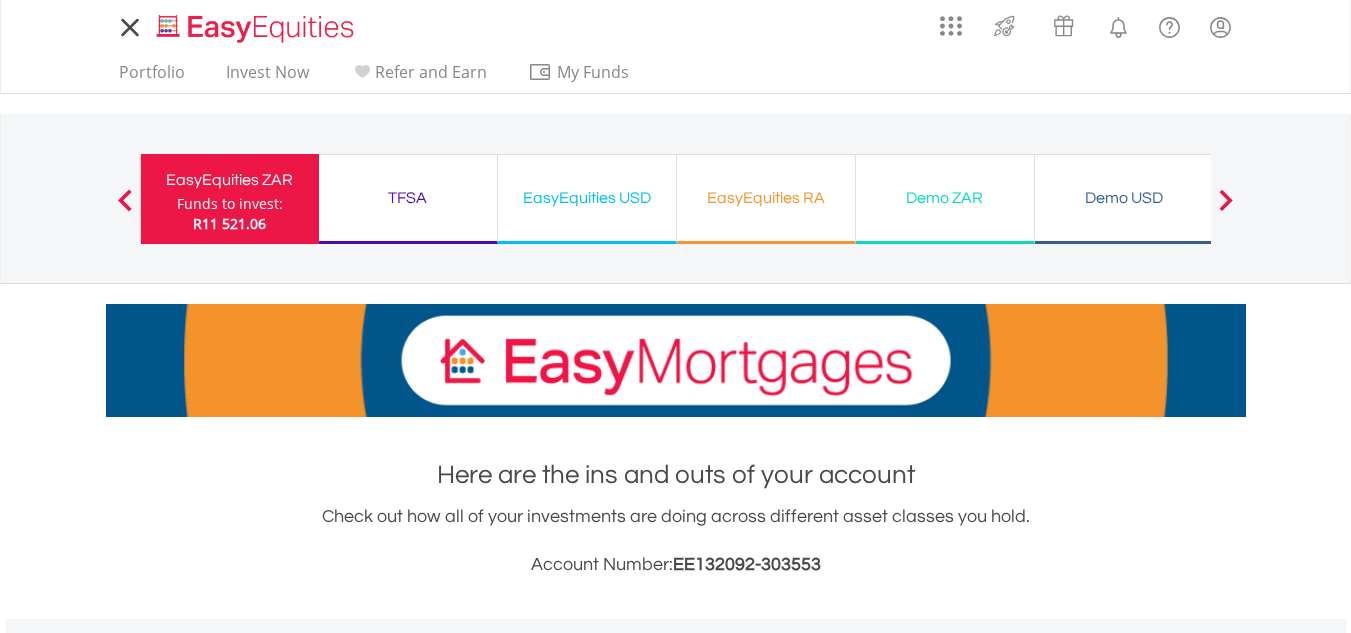 scroll, scrollTop: 0, scrollLeft: 0, axis: both 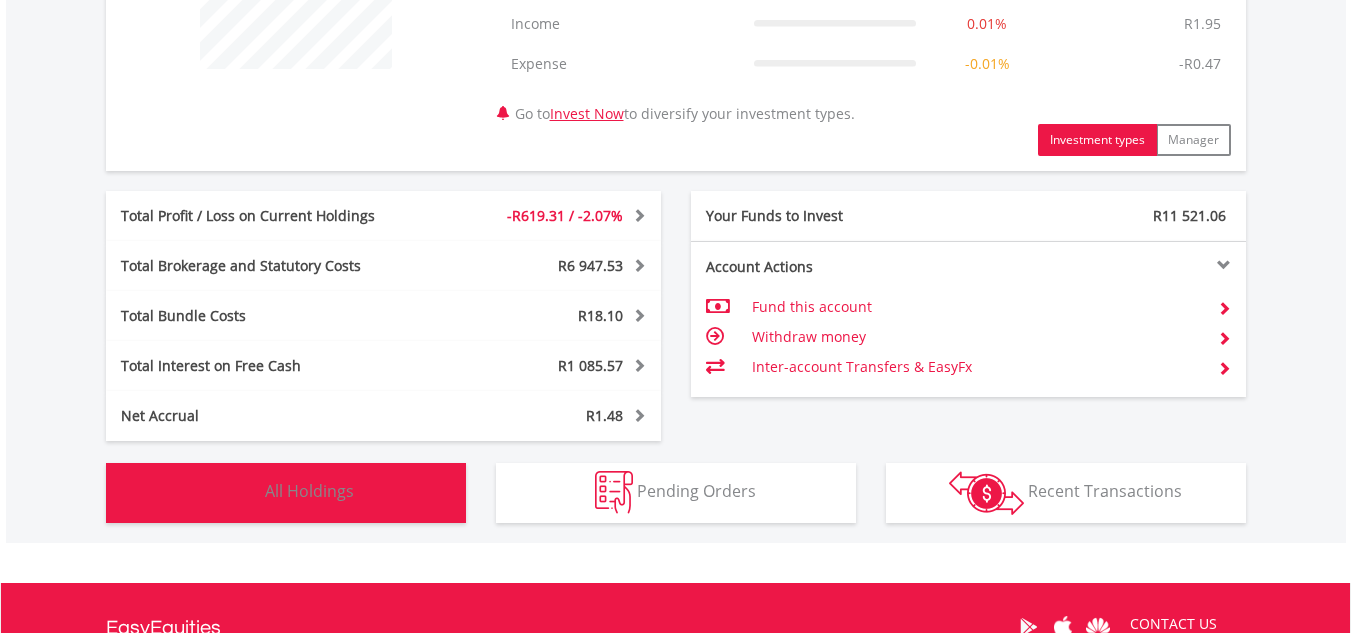 click on "All Holdings" at bounding box center (309, 491) 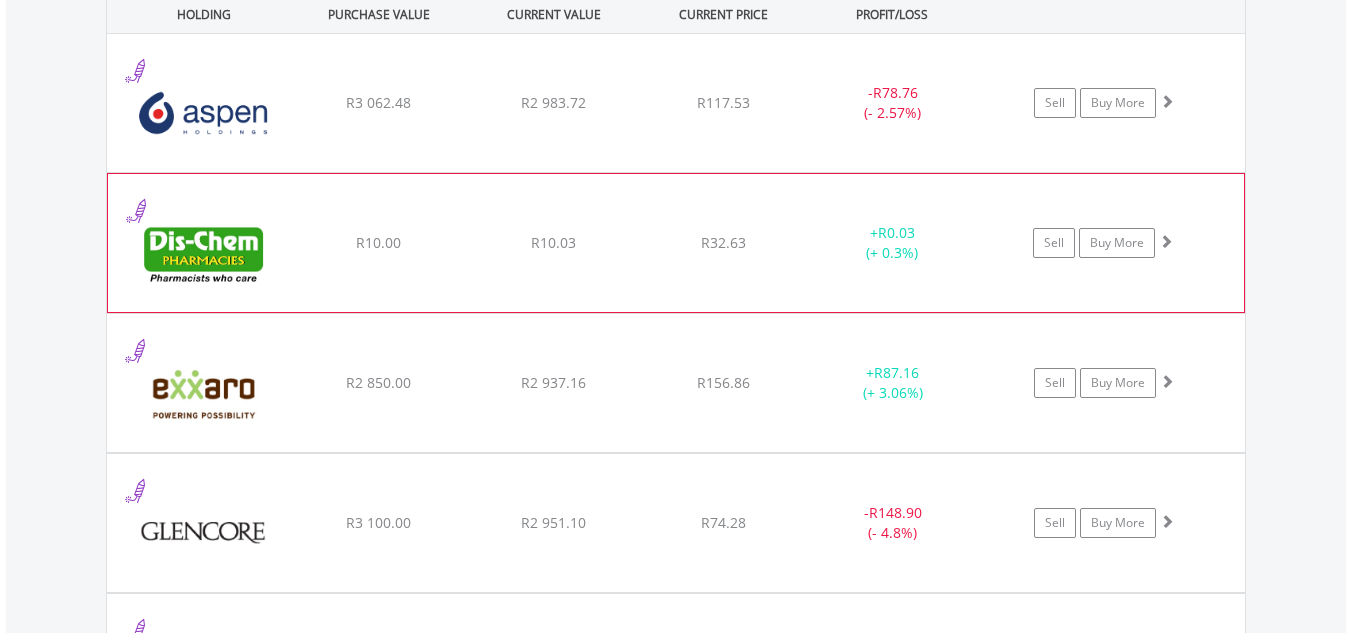 scroll, scrollTop: 1583, scrollLeft: 0, axis: vertical 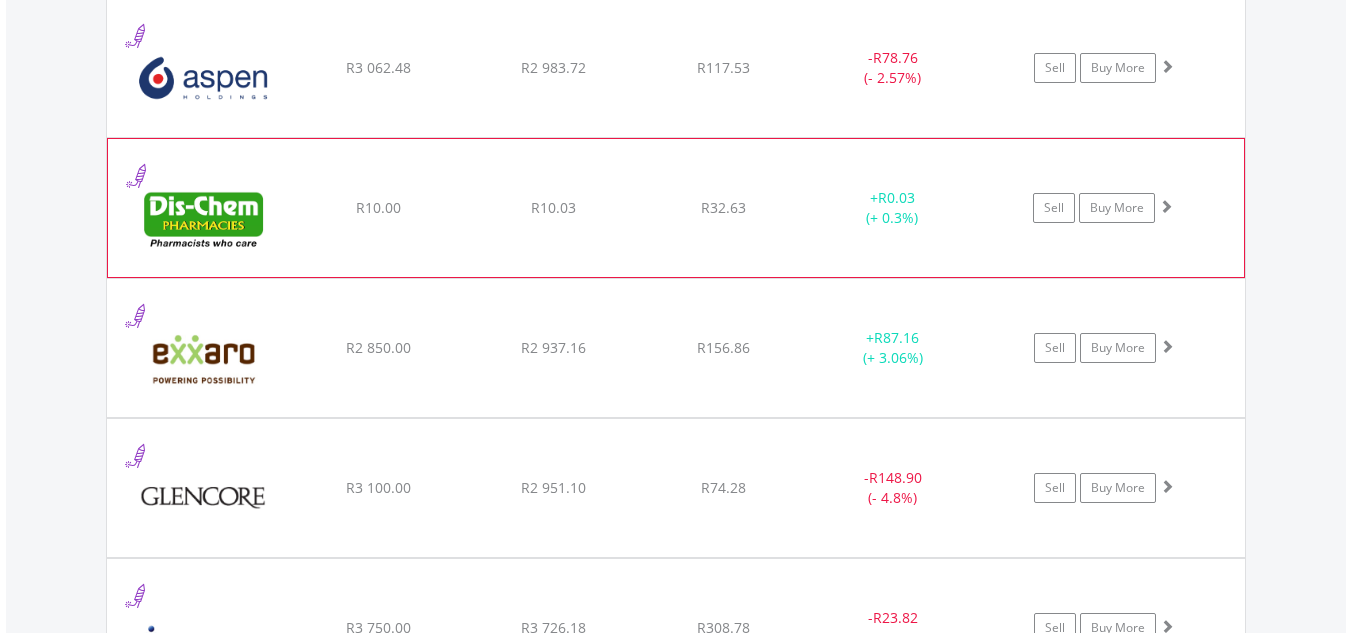 click on "﻿
Exxaro Resources Limited
R2 850.00
R2 937.16
R156.86
+  R87.16 (+ 3.06%)
Sell
Buy More" at bounding box center (676, 68) 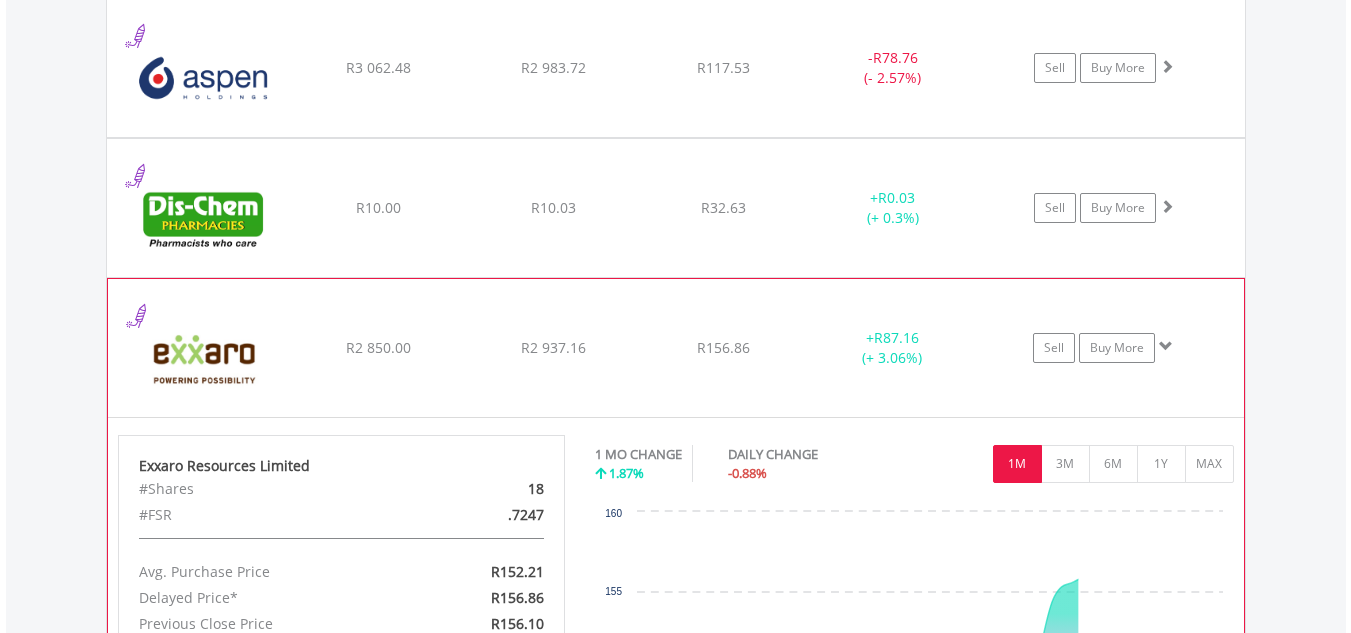 click on "﻿
Exxaro Resources Limited
R2 850.00
R2 937.16
R156.86
+  R87.16 (+ 3.06%)
Sell
Buy More" at bounding box center [676, 68] 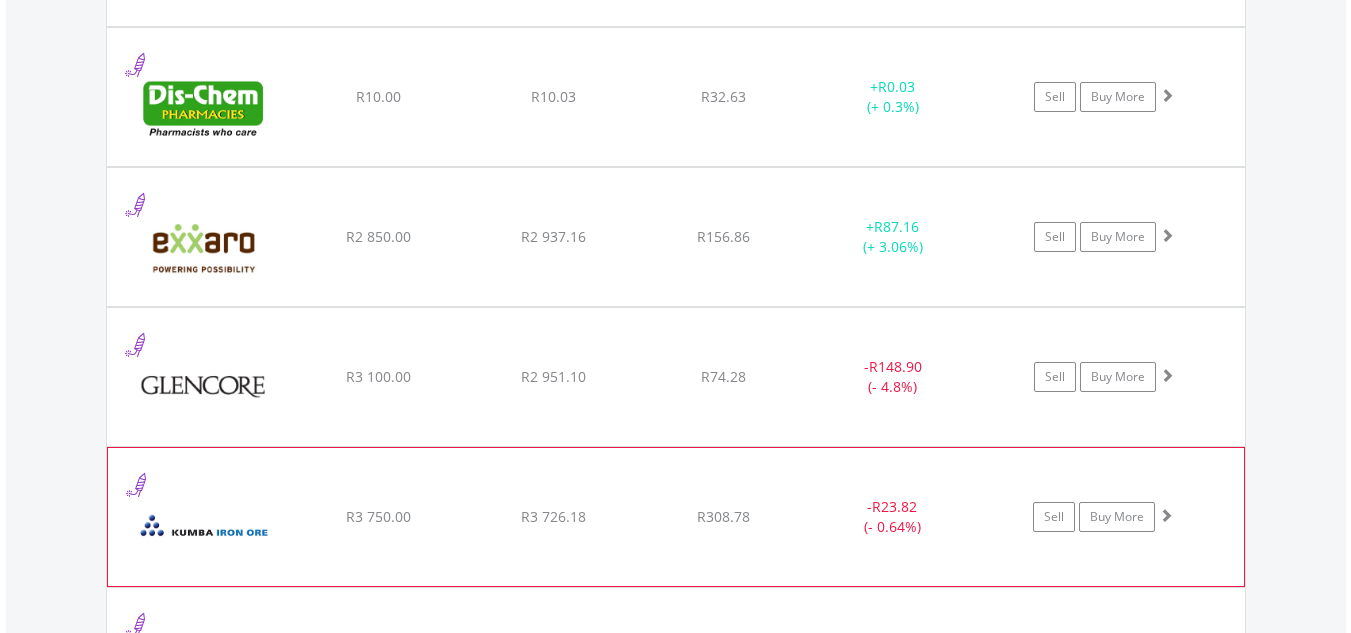 scroll, scrollTop: 1883, scrollLeft: 0, axis: vertical 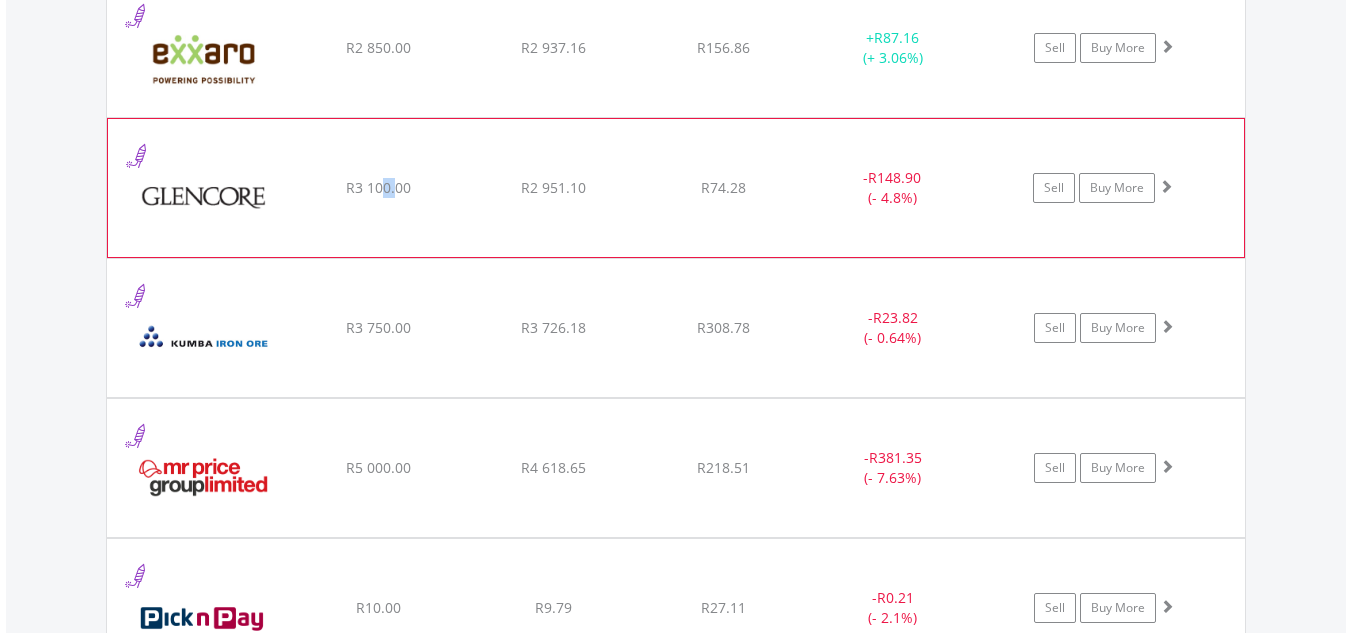 drag, startPoint x: 395, startPoint y: 204, endPoint x: 389, endPoint y: 216, distance: 13.416408 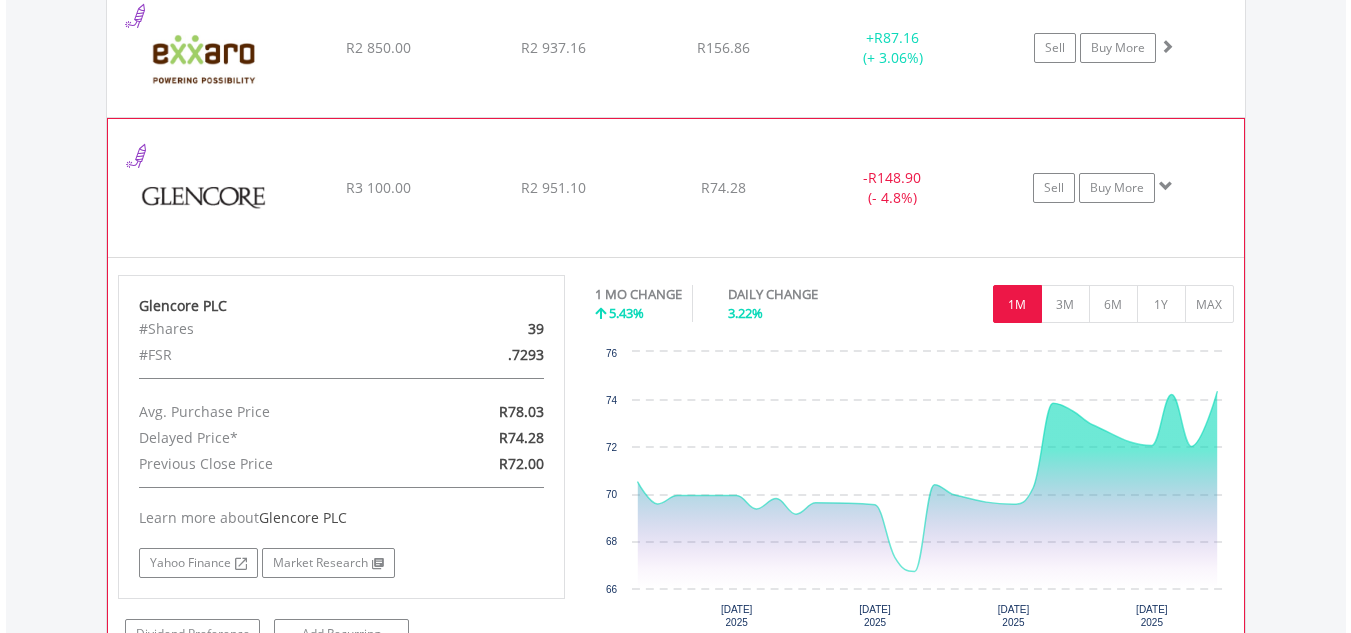 click on "﻿
Glencore PLC
R3 100.00
R2 951.10
R74.28
-  R148.90 (- 4.8%)
Sell
Buy More" at bounding box center (676, -232) 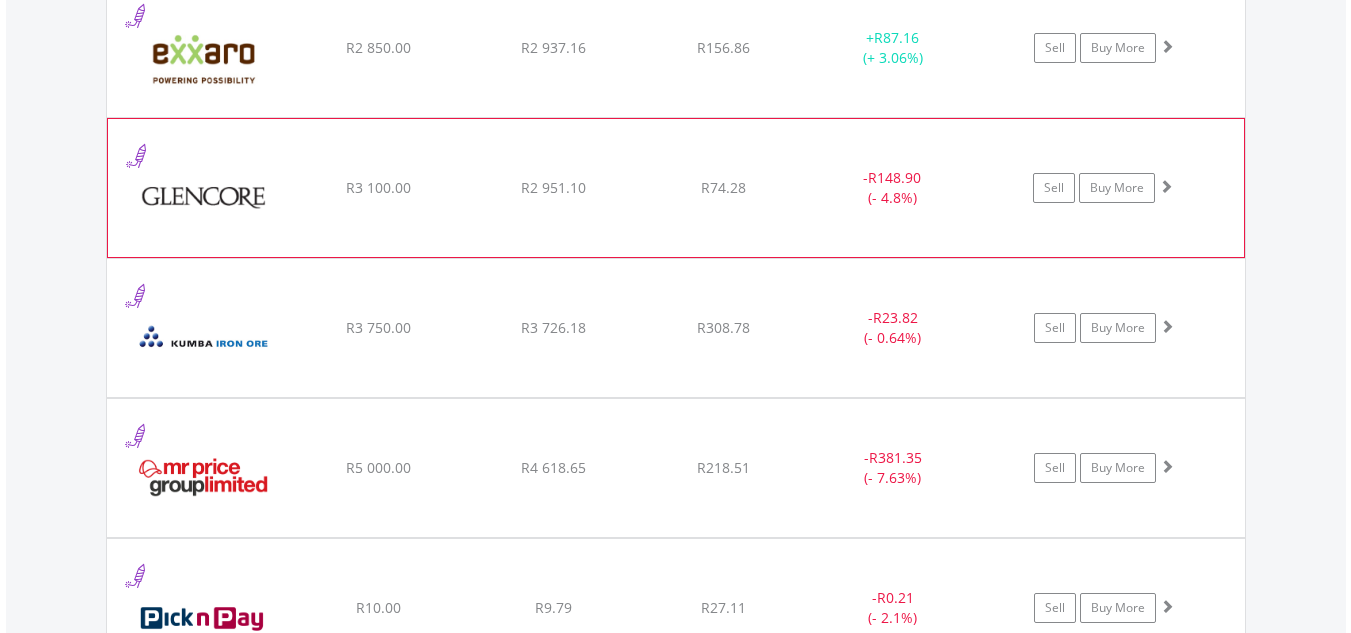 click on "﻿
Glencore PLC
R3 100.00
R2 951.10
R74.28
-  R148.90 (- 4.8%)
Sell
Buy More" at bounding box center (676, -232) 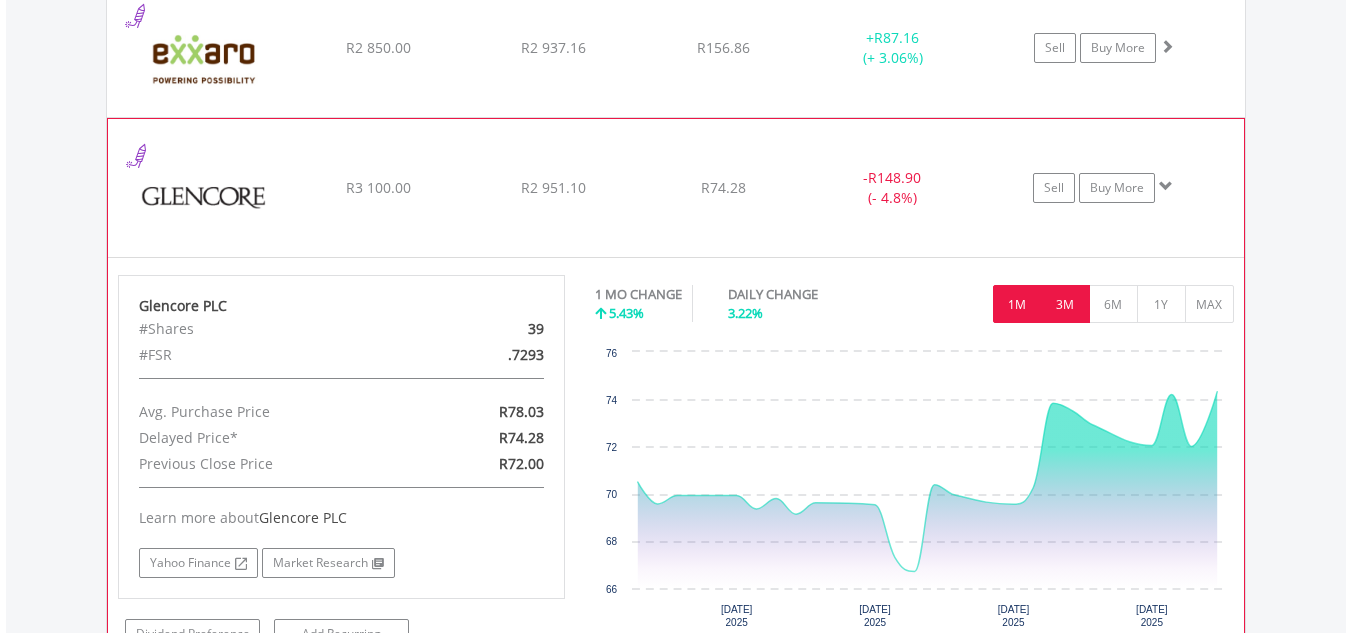 click on "3M" at bounding box center (1065, 304) 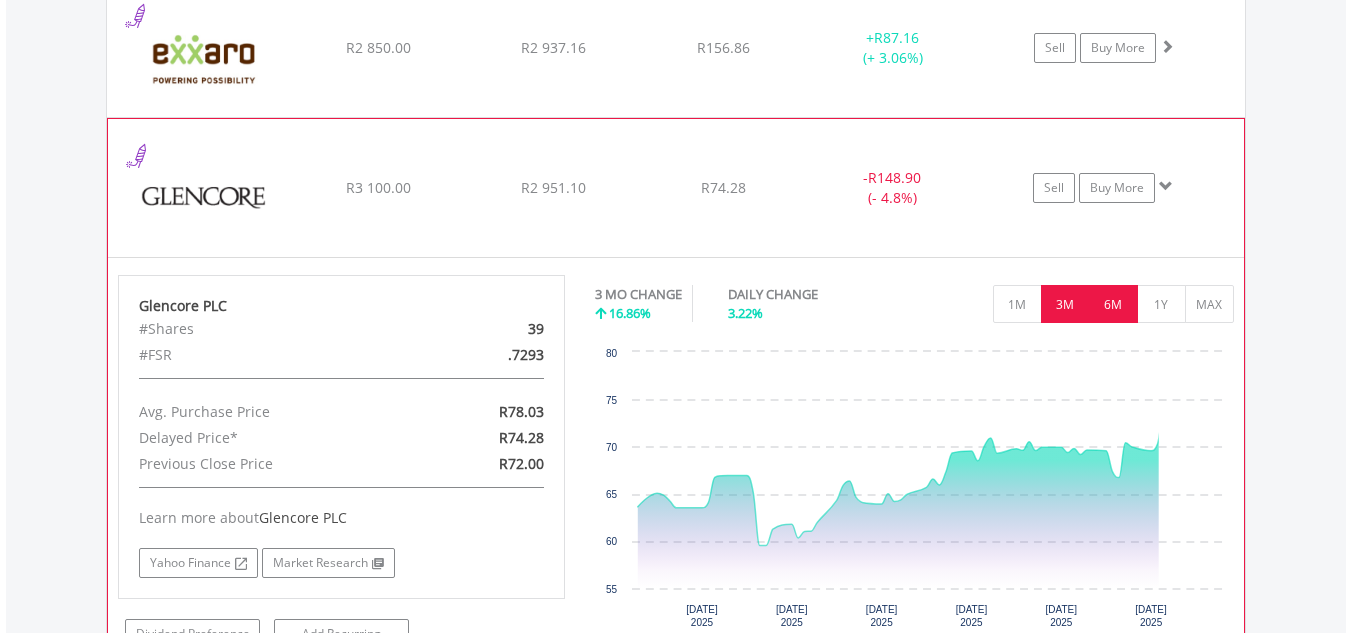 click on "6M" at bounding box center (1113, 304) 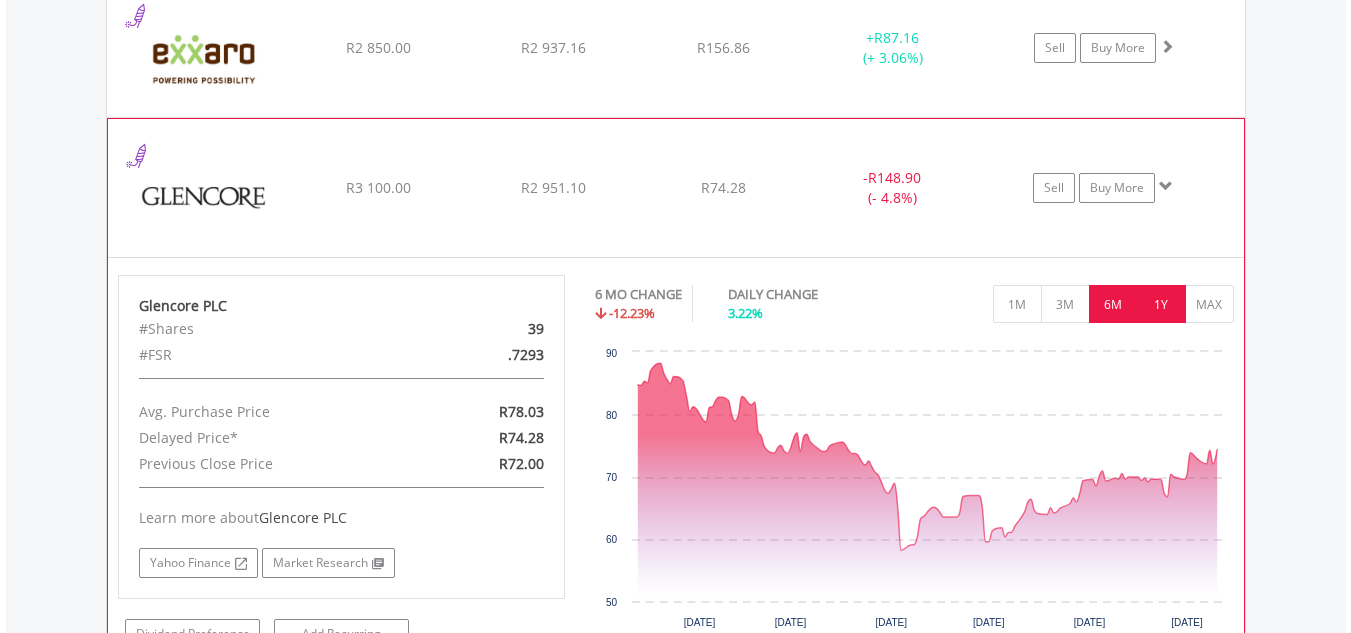 click on "1Y" at bounding box center [1161, 304] 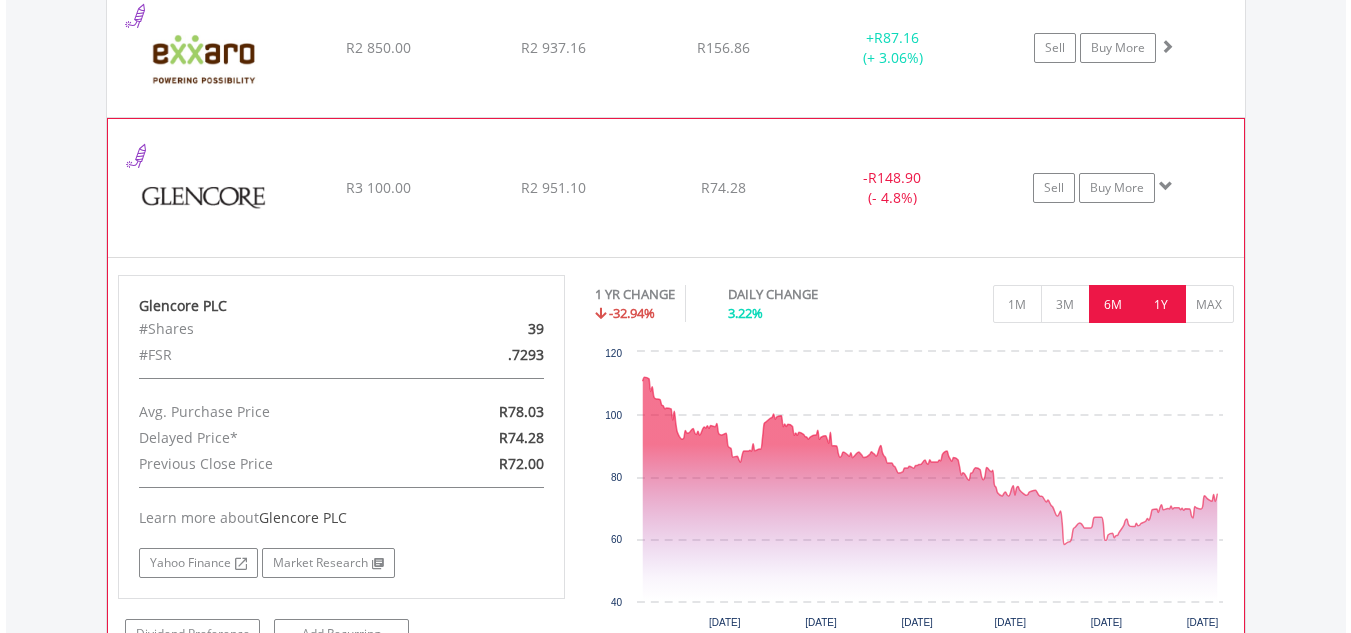 click on "6M" at bounding box center [1113, 304] 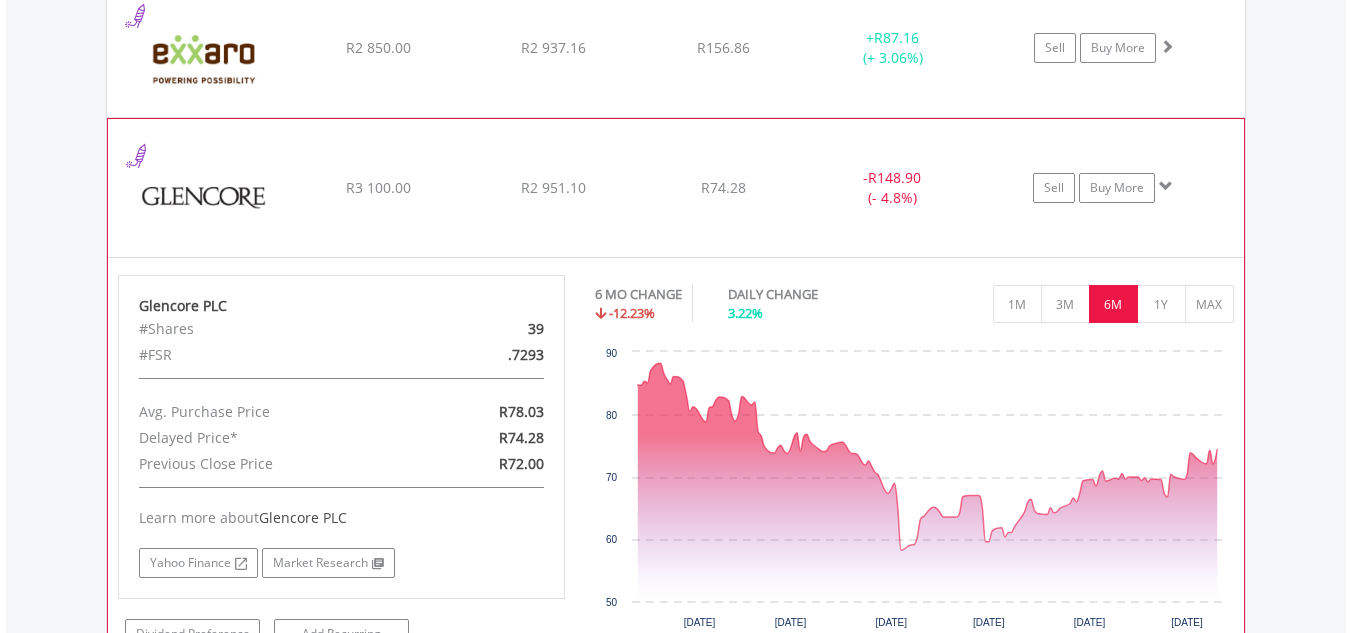 click on "R2 951.10" at bounding box center [553, -233] 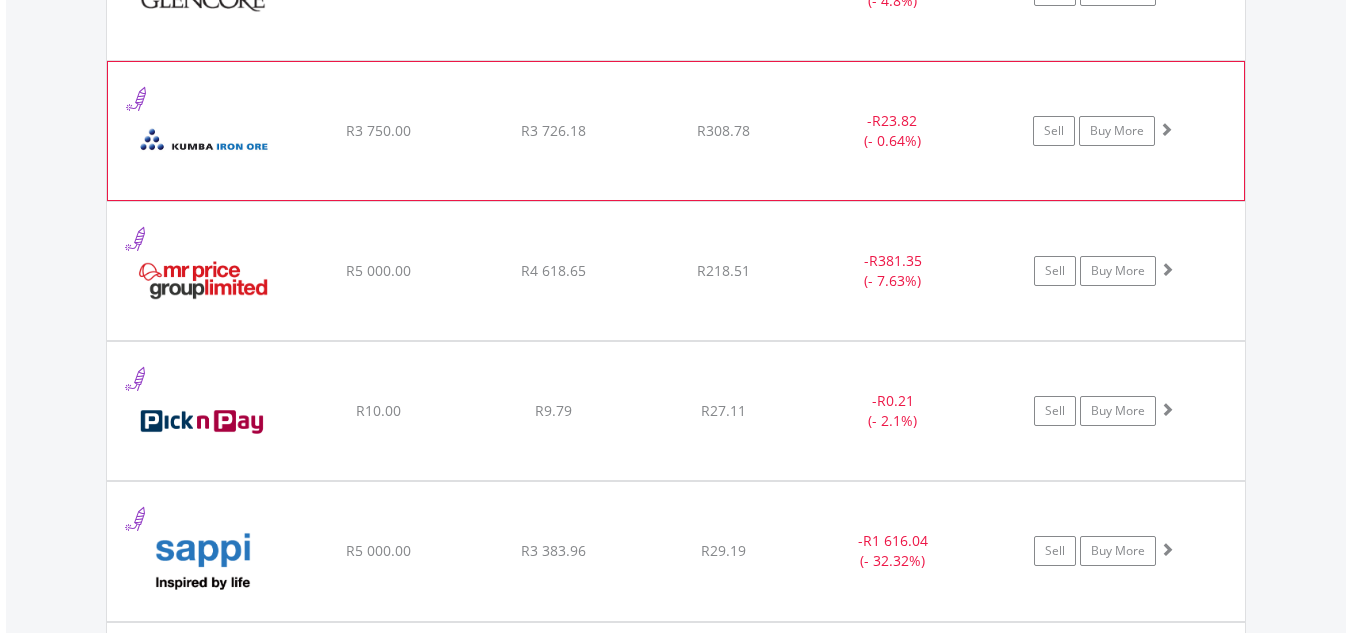 scroll, scrollTop: 2083, scrollLeft: 0, axis: vertical 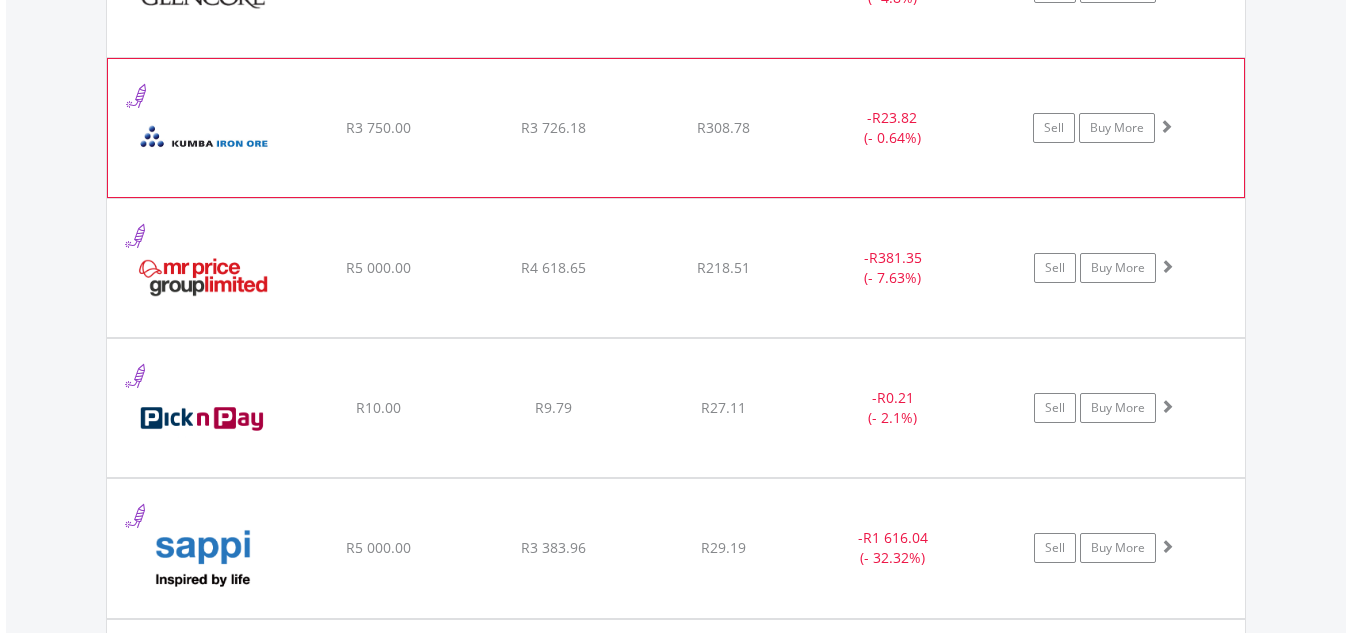 click on "﻿
Kumba Iron Ore Limited
R3 750.00
R3 726.18
R308.78
-  R23.82 (- 0.64%)
Sell
Buy More" at bounding box center (676, -432) 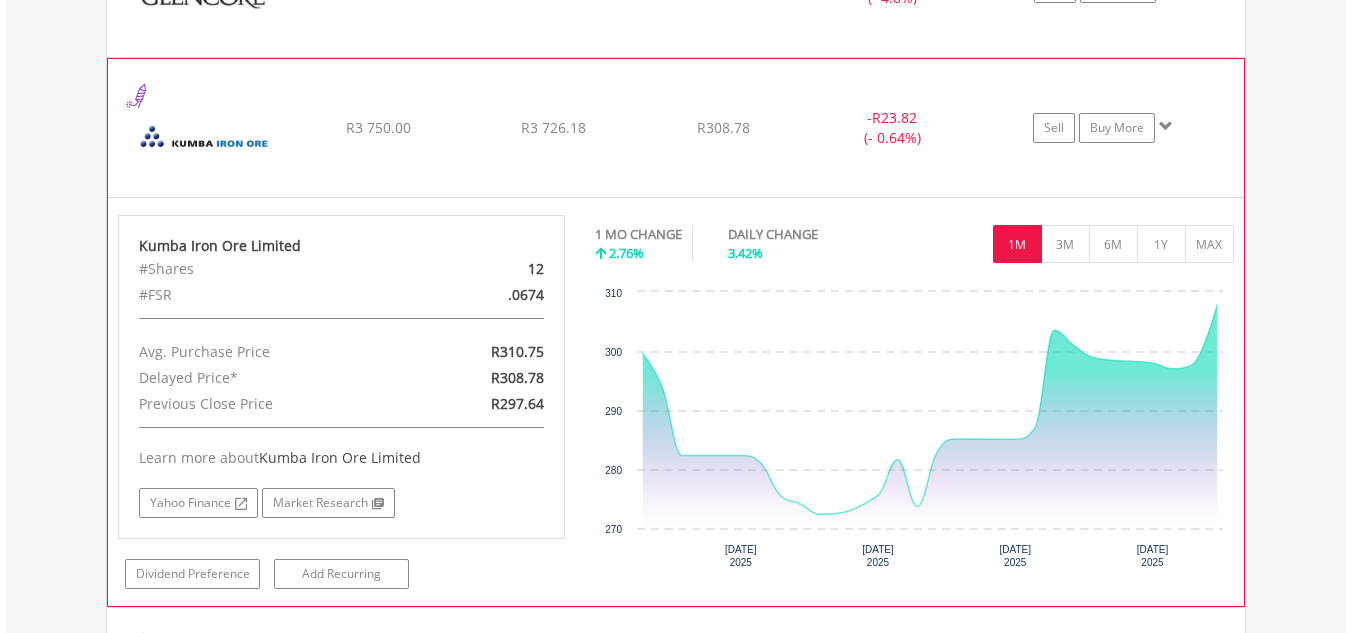 click on "﻿
Kumba Iron Ore Limited
R3 750.00
R3 726.18
R308.78
-  R23.82 (- 0.64%)
Sell
Buy More" at bounding box center (676, -432) 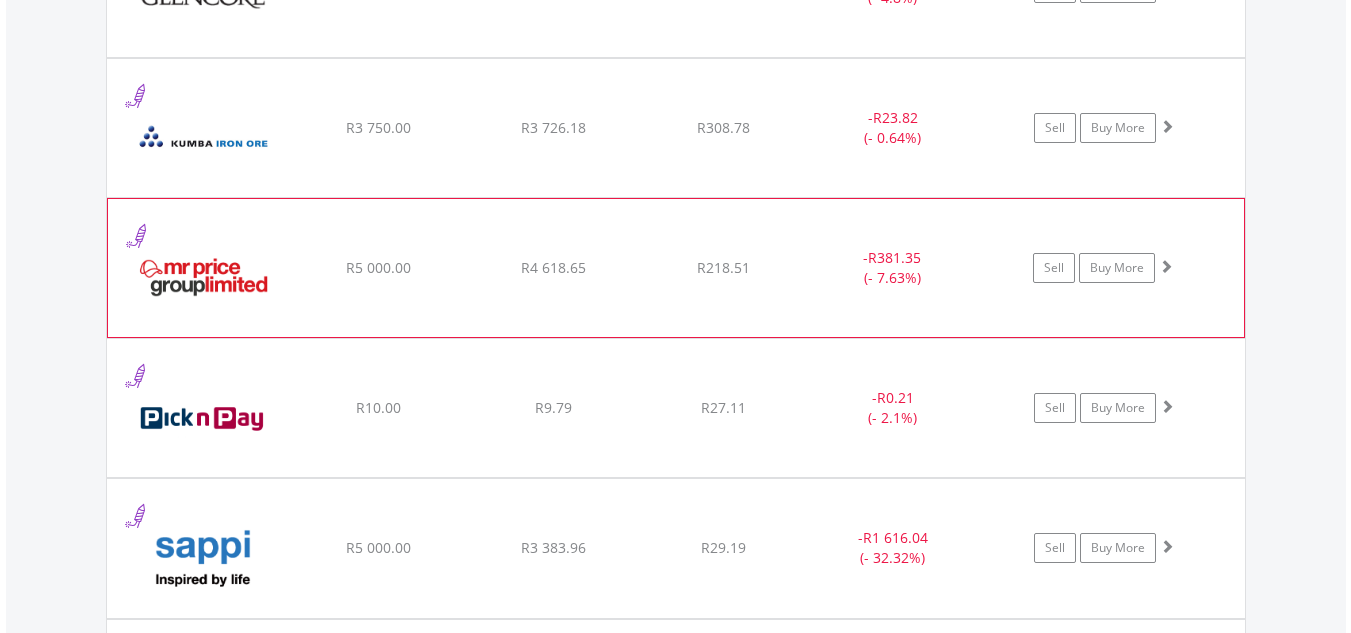 click on "R5 000.00" at bounding box center (378, -432) 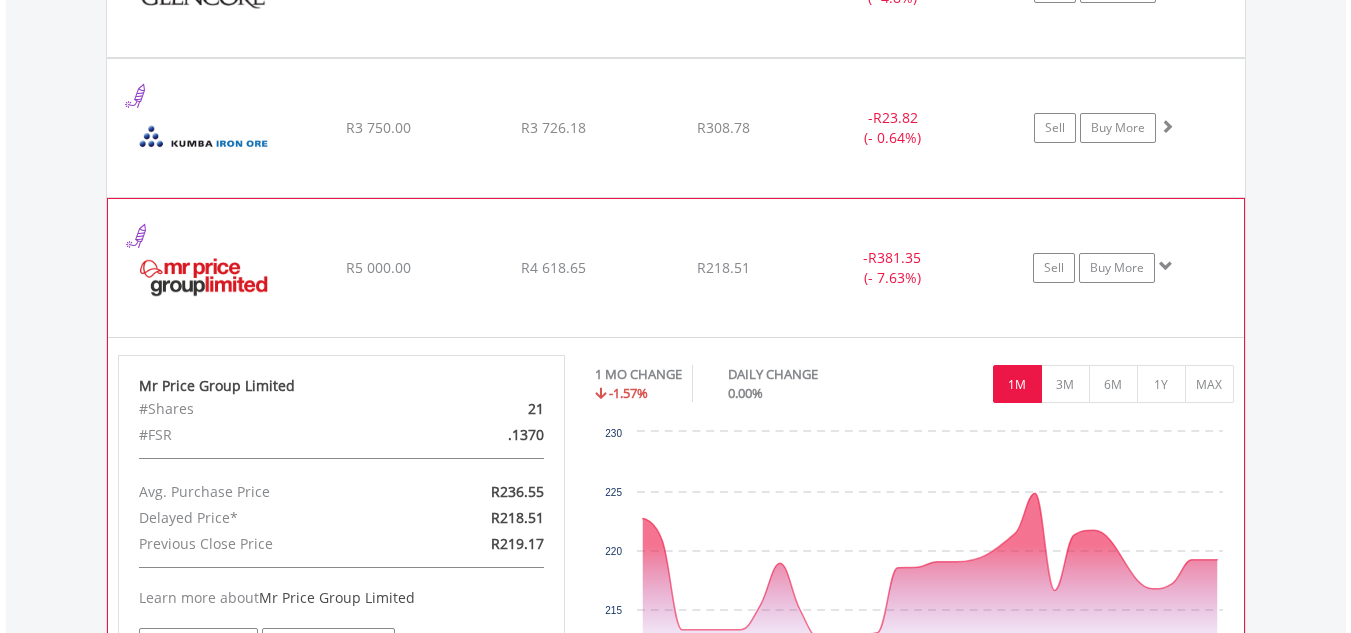 click on "R5 000.00" at bounding box center [378, -432] 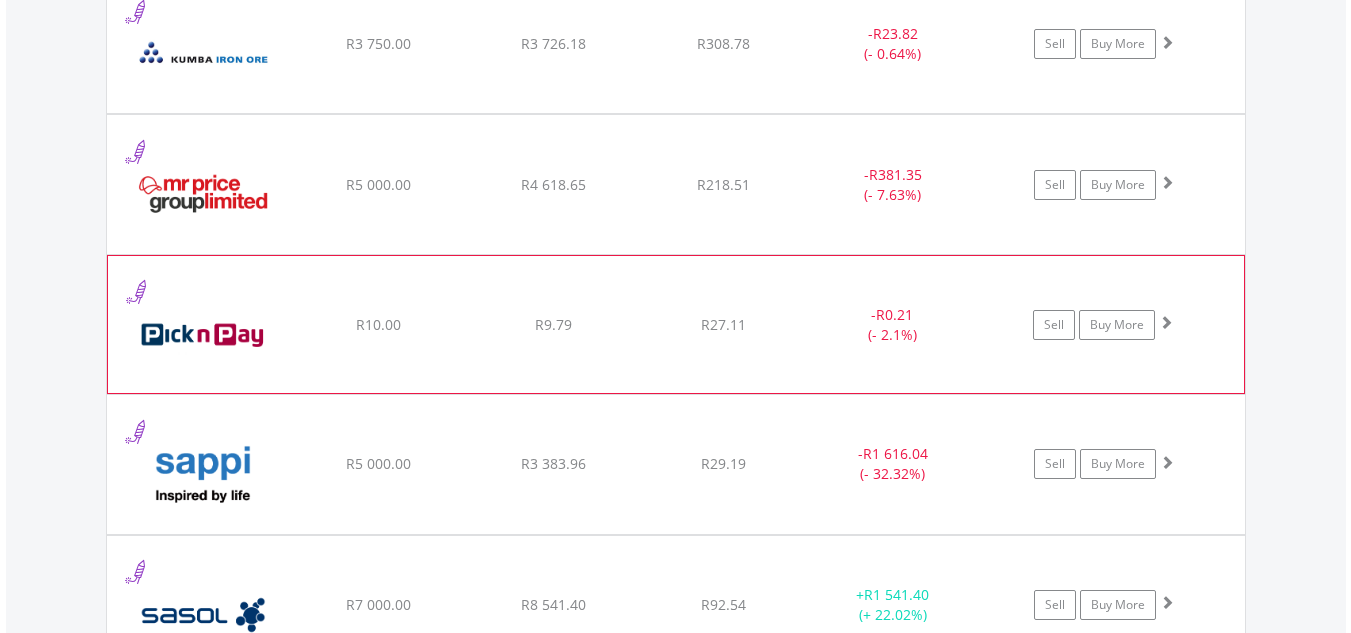 scroll, scrollTop: 2283, scrollLeft: 0, axis: vertical 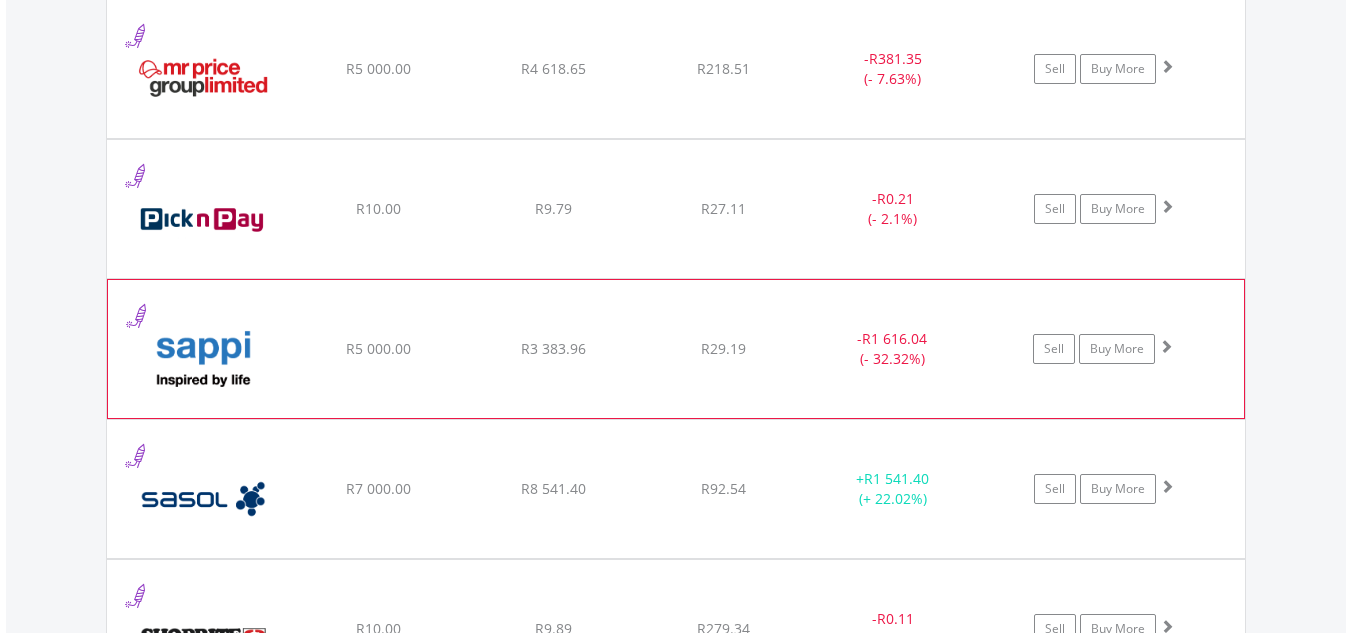 click on "R3 383.96" at bounding box center [553, -632] 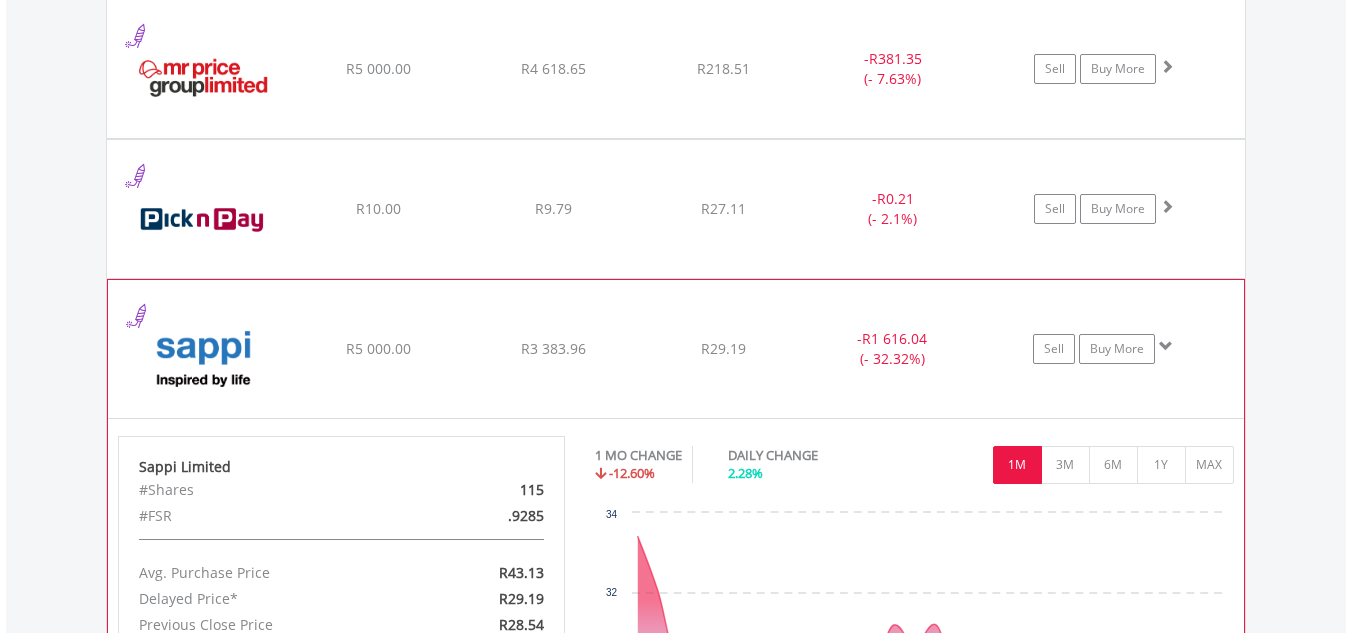 click on "R3 383.96" at bounding box center (553, -632) 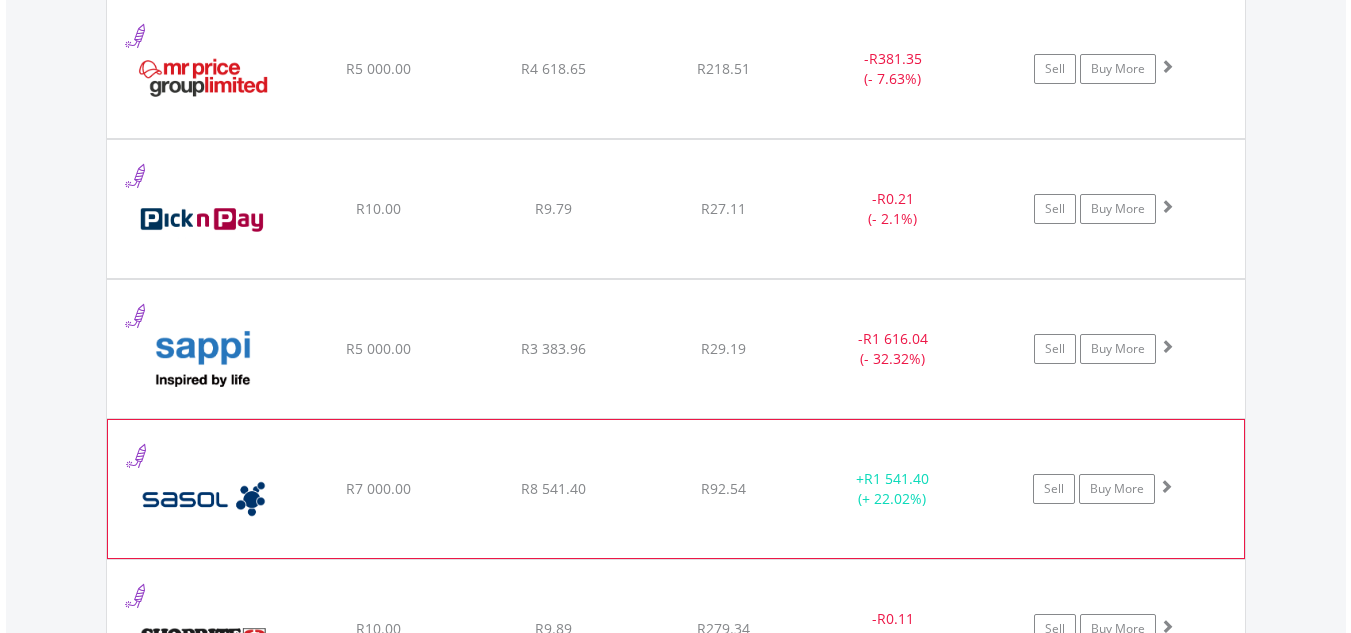 click on "﻿
Sasol Limited
R7 000.00
R8 541.40
R92.54
+  R1 541.40 (+ 22.02%)
Sell
Buy More" at bounding box center [676, -632] 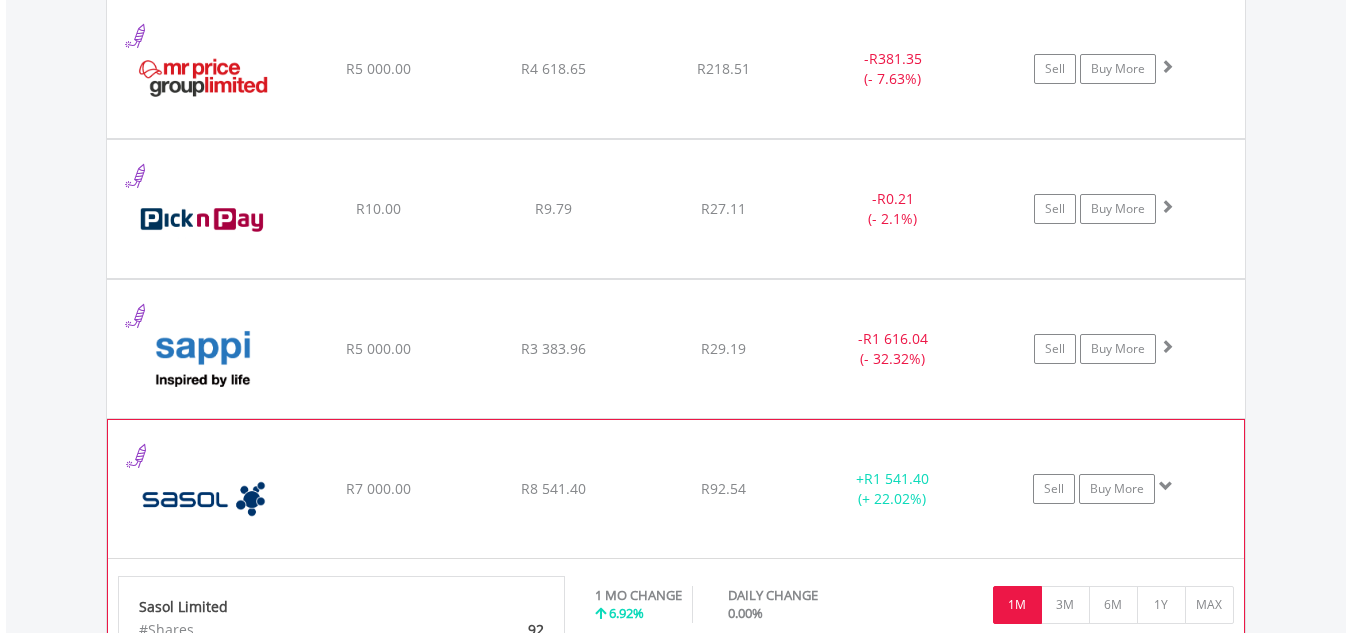 click on "﻿
Sasol Limited
R7 000.00
R8 541.40
R92.54
+  R1 541.40 (+ 22.02%)
Sell
Buy More" at bounding box center (676, -632) 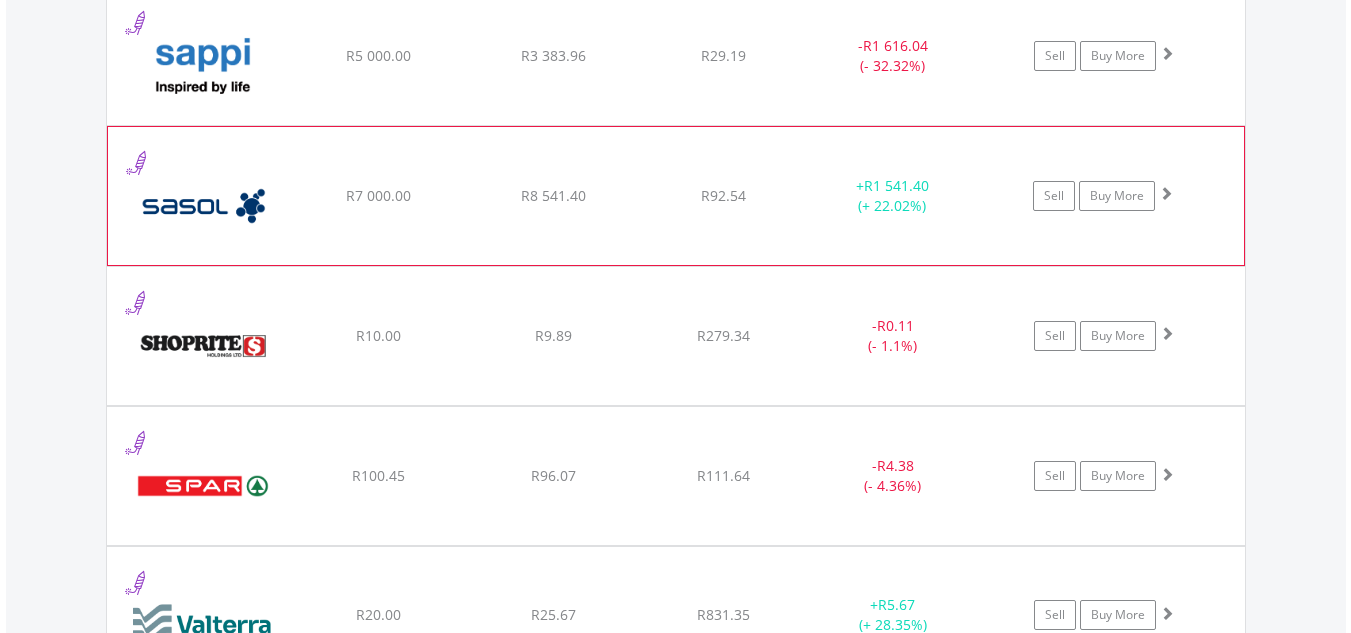 scroll, scrollTop: 2583, scrollLeft: 0, axis: vertical 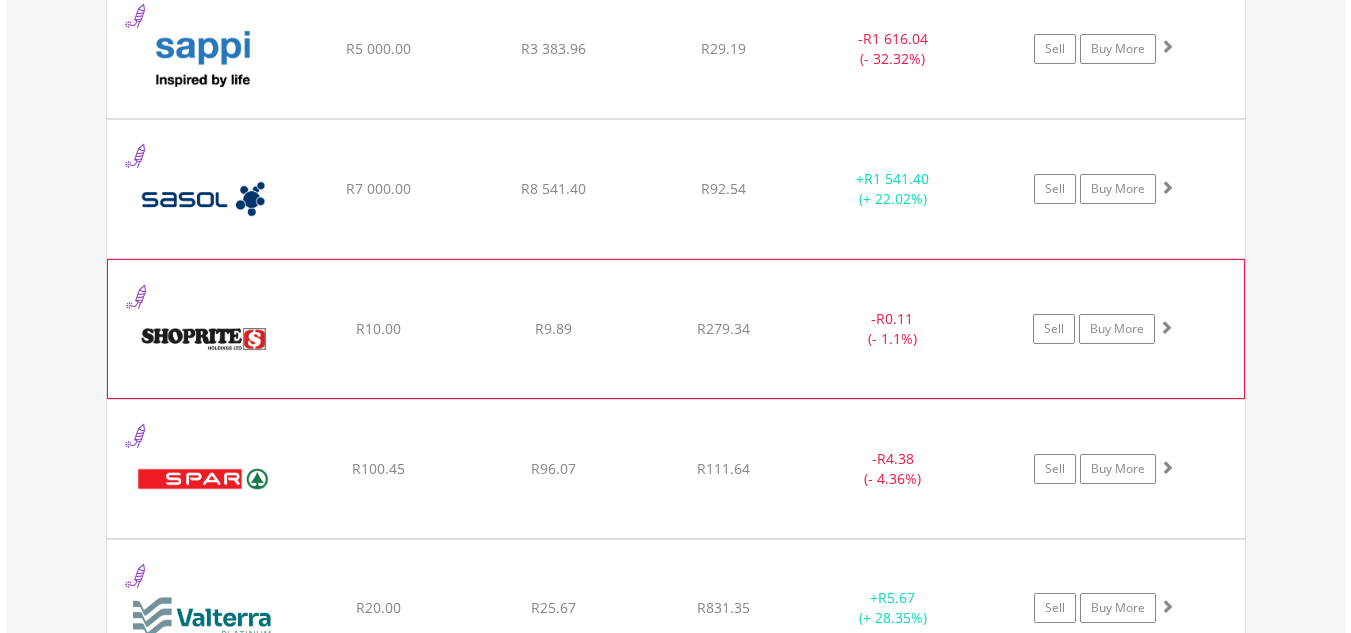 click on "﻿
Shoprite Holdings Limited
R10.00
R9.89
R279.34
-  R0.11 (- 1.1%)
Sell
Buy More" at bounding box center (676, -932) 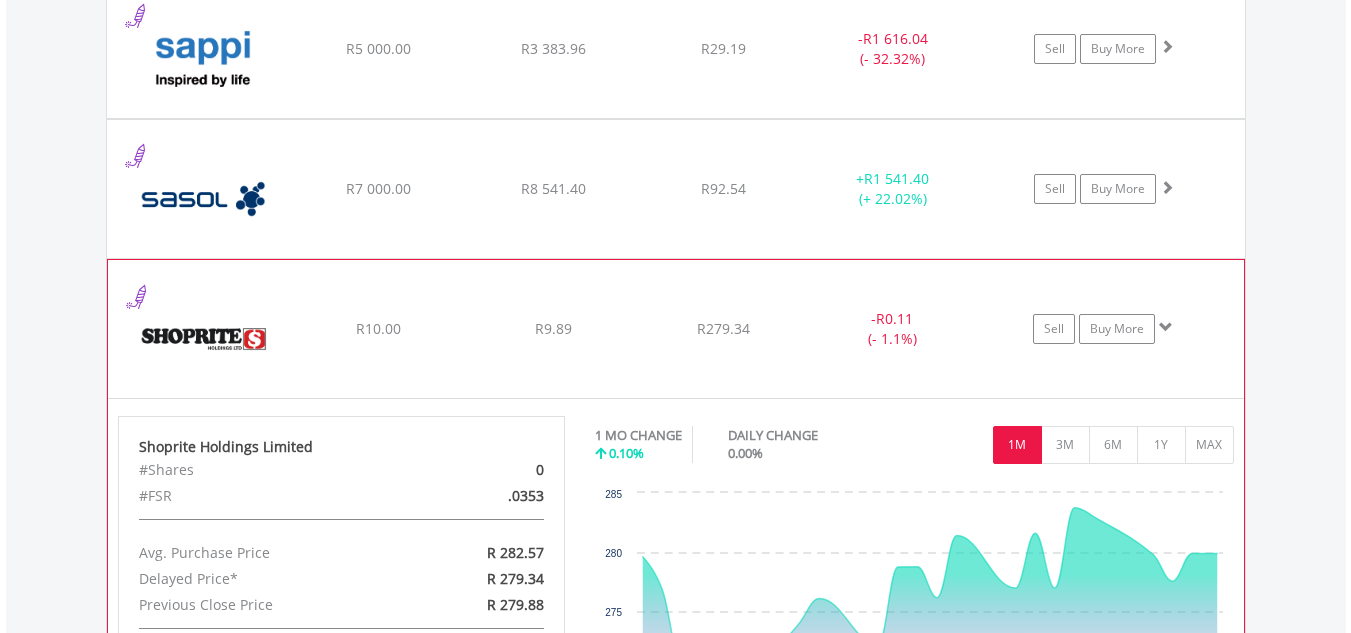 click on "﻿
Shoprite Holdings Limited
R10.00
R9.89
R279.34
-  R0.11 (- 1.1%)
Sell
Buy More" at bounding box center [676, -932] 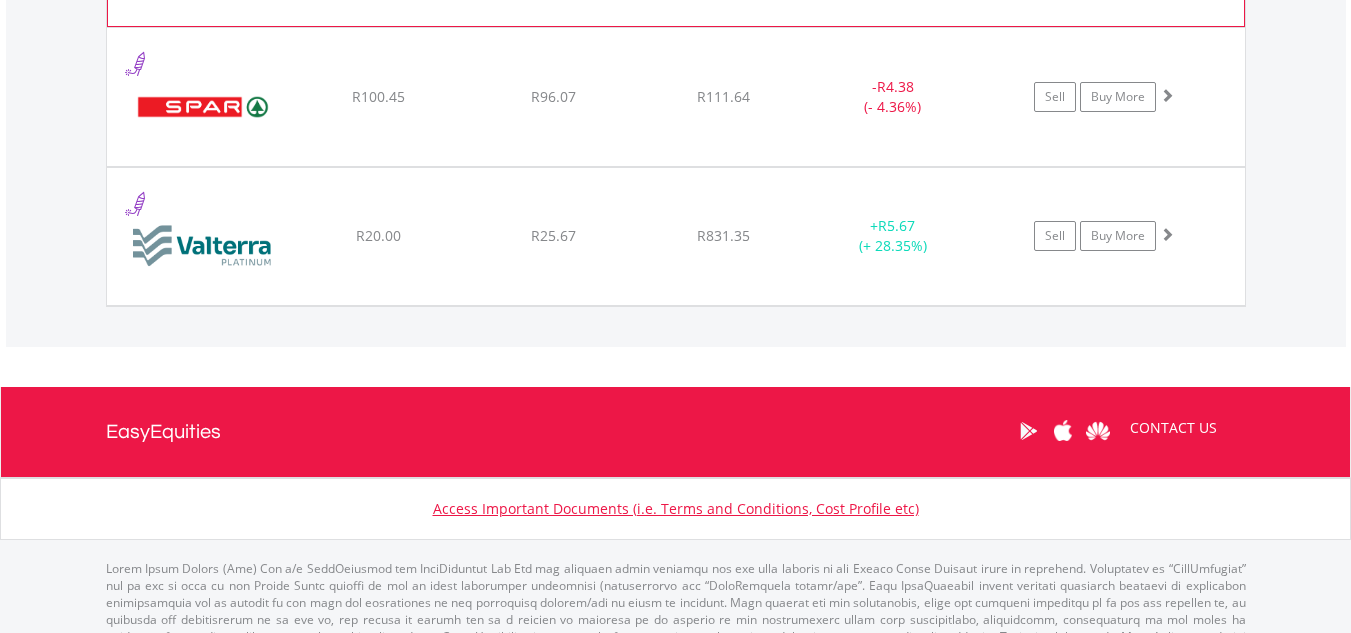 scroll, scrollTop: 2983, scrollLeft: 0, axis: vertical 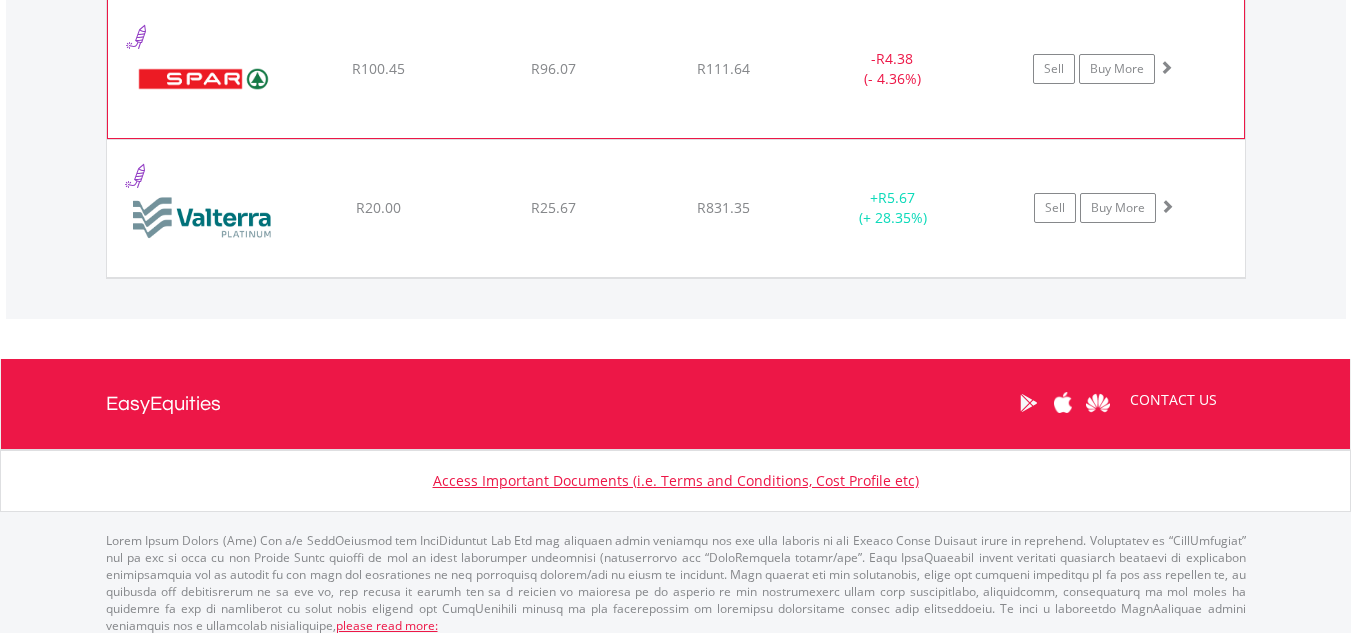 click on "﻿
The Spar Group Limited
R100.45
R96.07
R111.64
-  R4.38 (- 4.36%)
Sell
Buy More" at bounding box center (676, -1332) 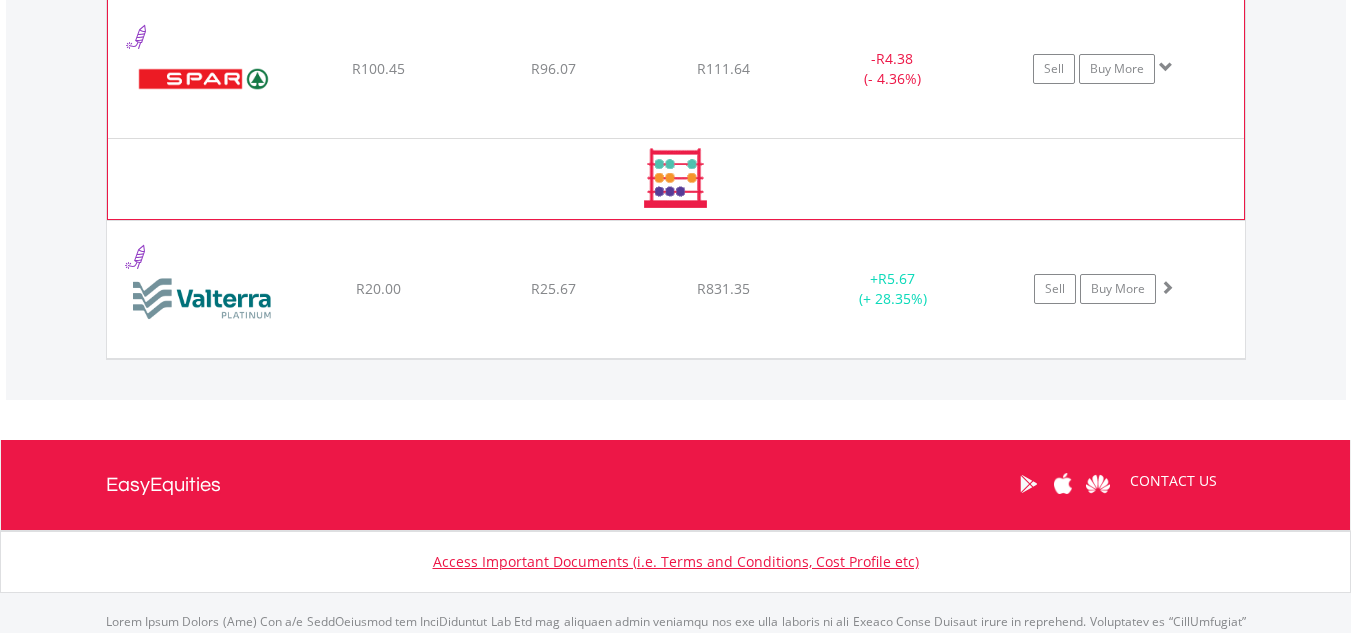 click on "﻿
The Spar Group Limited
R100.45
R96.07
R111.64
-  R4.38 (- 4.36%)
Sell
Buy More" at bounding box center (676, -1332) 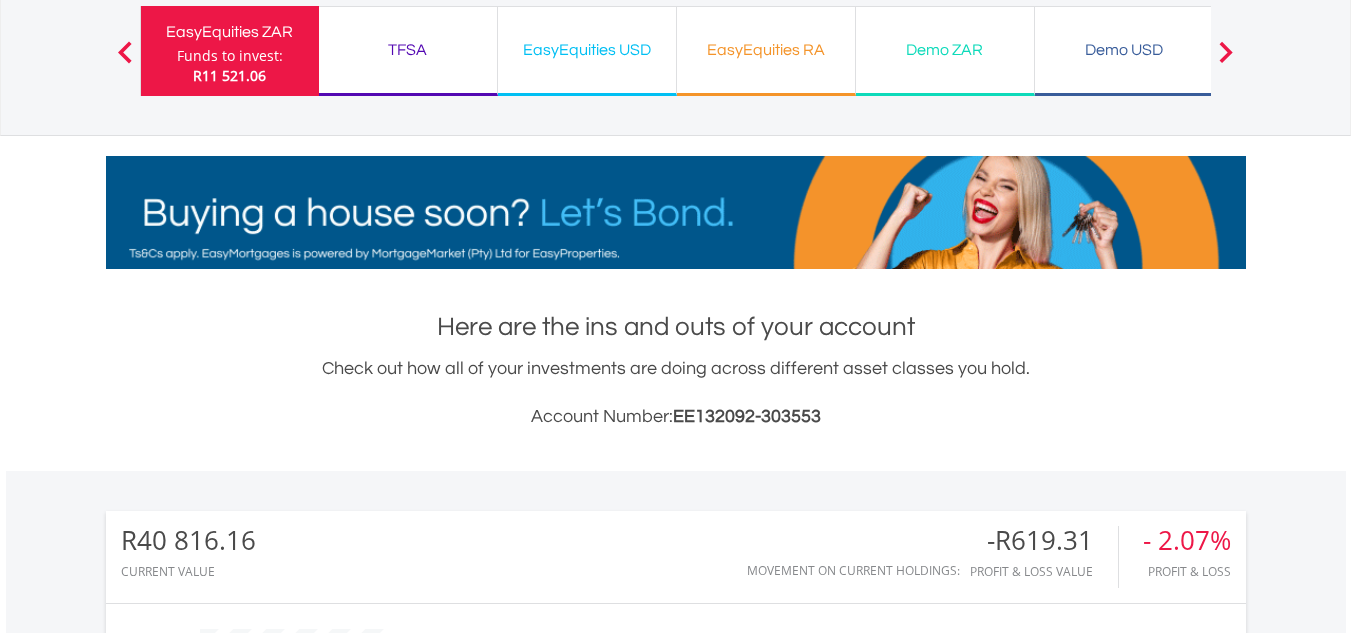 scroll, scrollTop: 183, scrollLeft: 0, axis: vertical 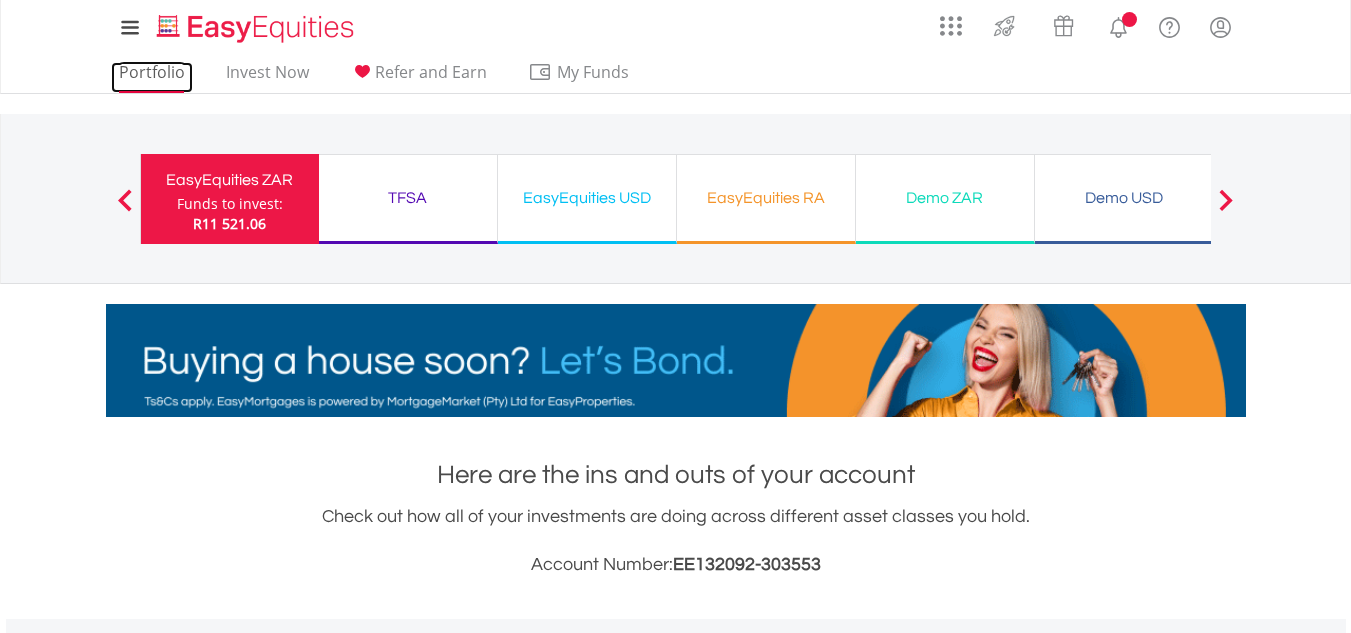 click on "Portfolio" at bounding box center (152, 77) 